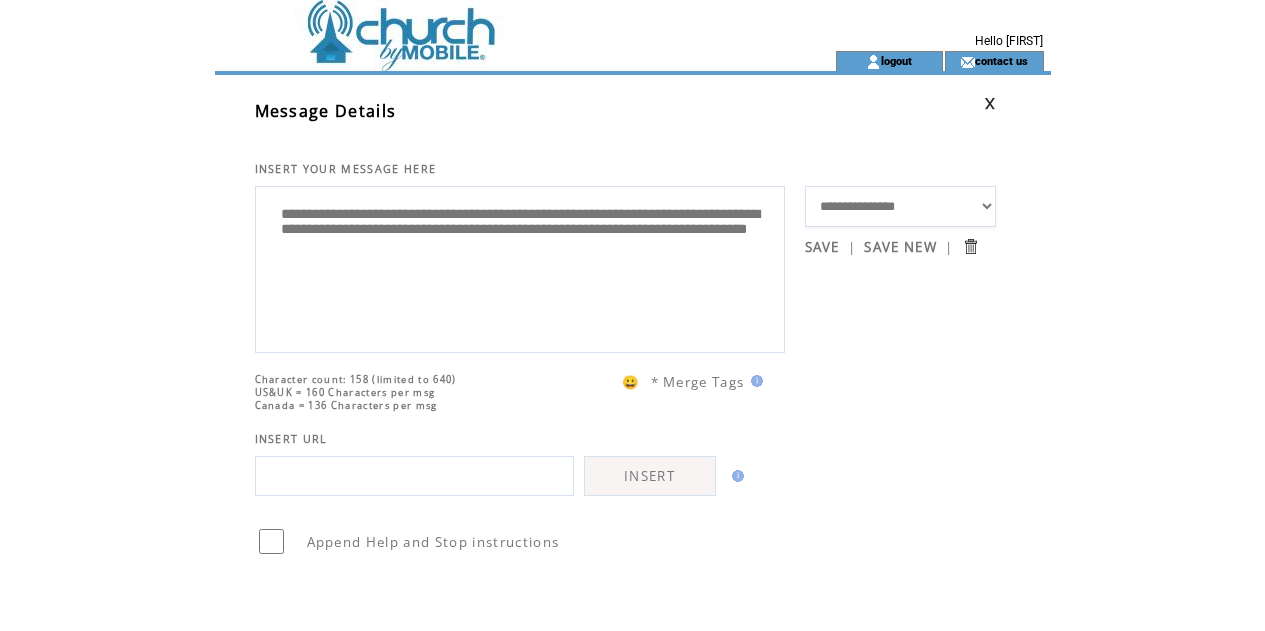 scroll, scrollTop: 0, scrollLeft: 0, axis: both 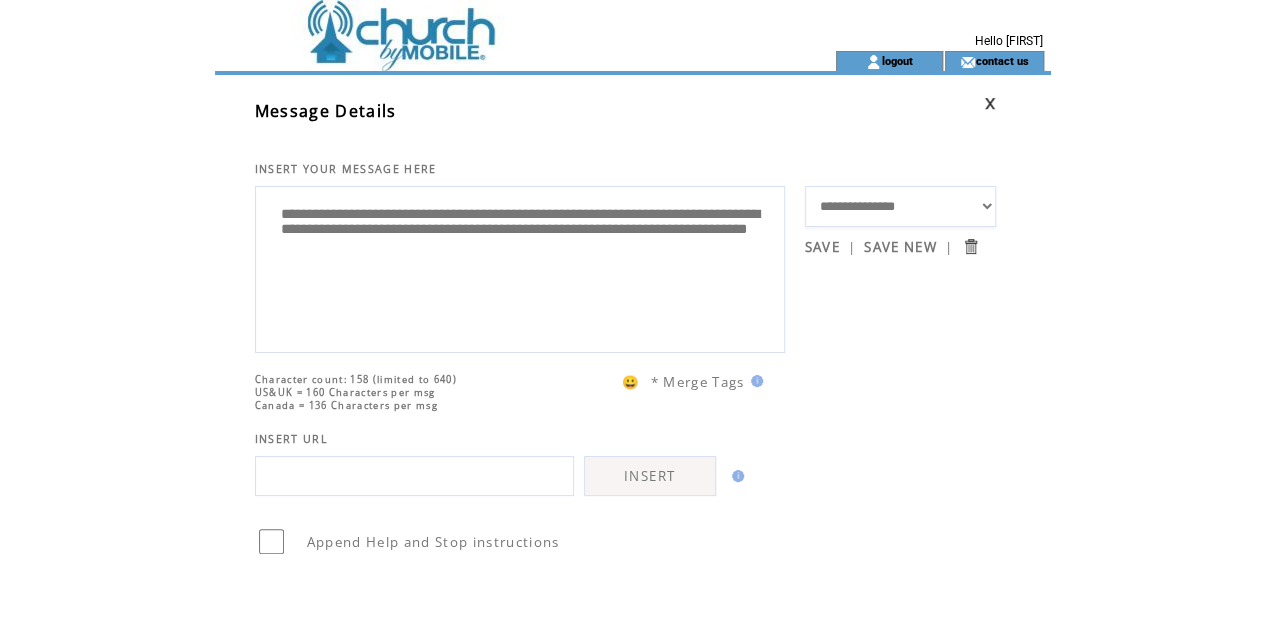 click on "**********" at bounding box center [520, 267] 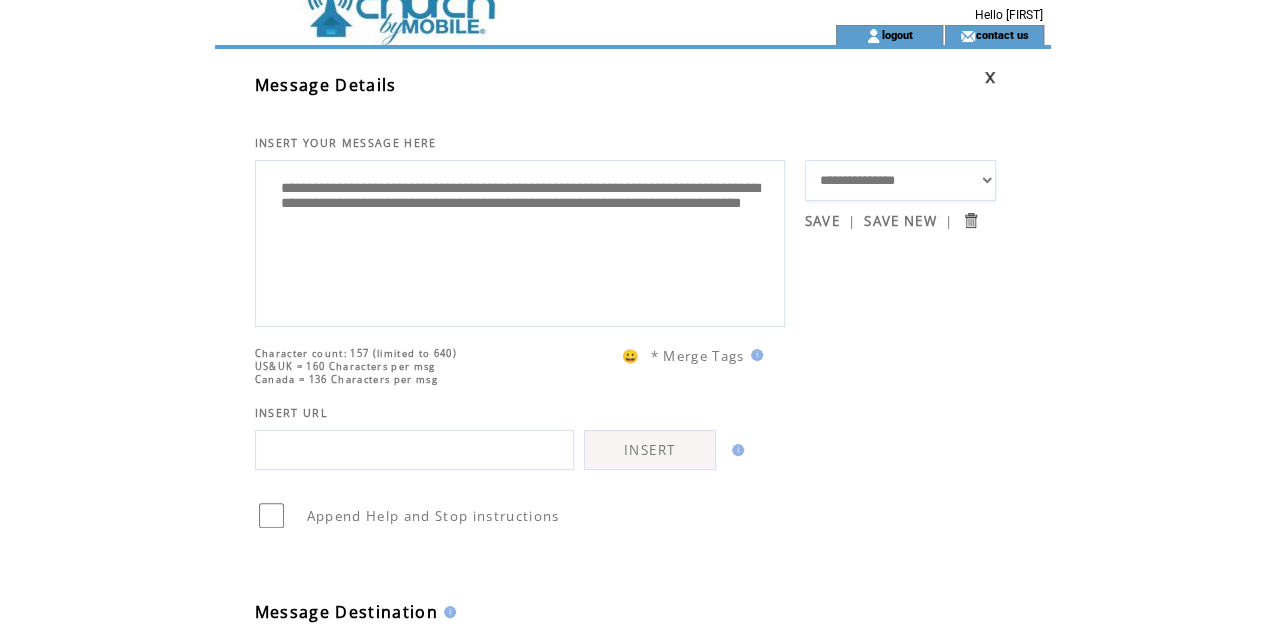 scroll, scrollTop: 33, scrollLeft: 0, axis: vertical 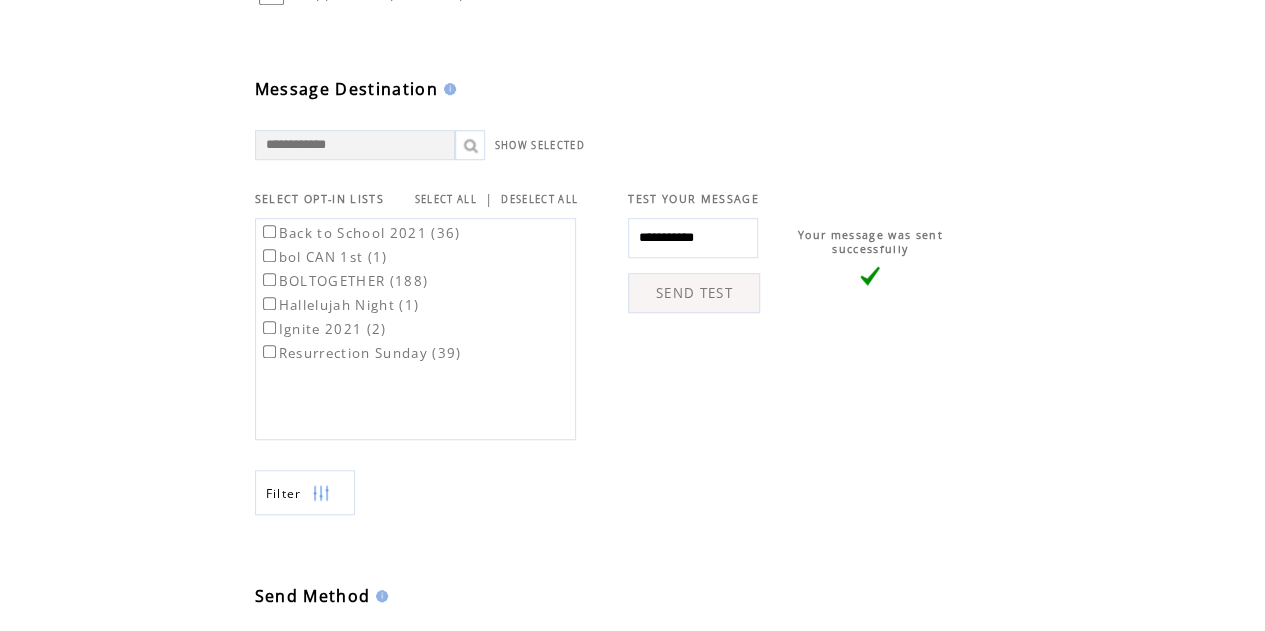 type on "**********" 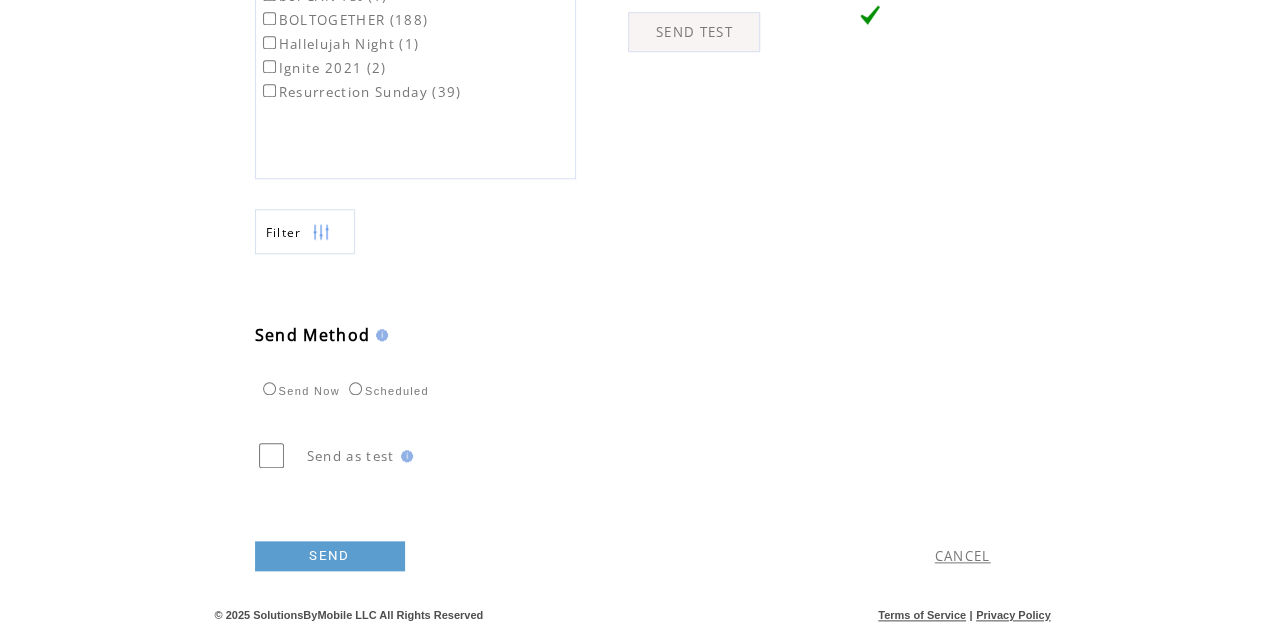 click on "SEND" at bounding box center [464, 551] 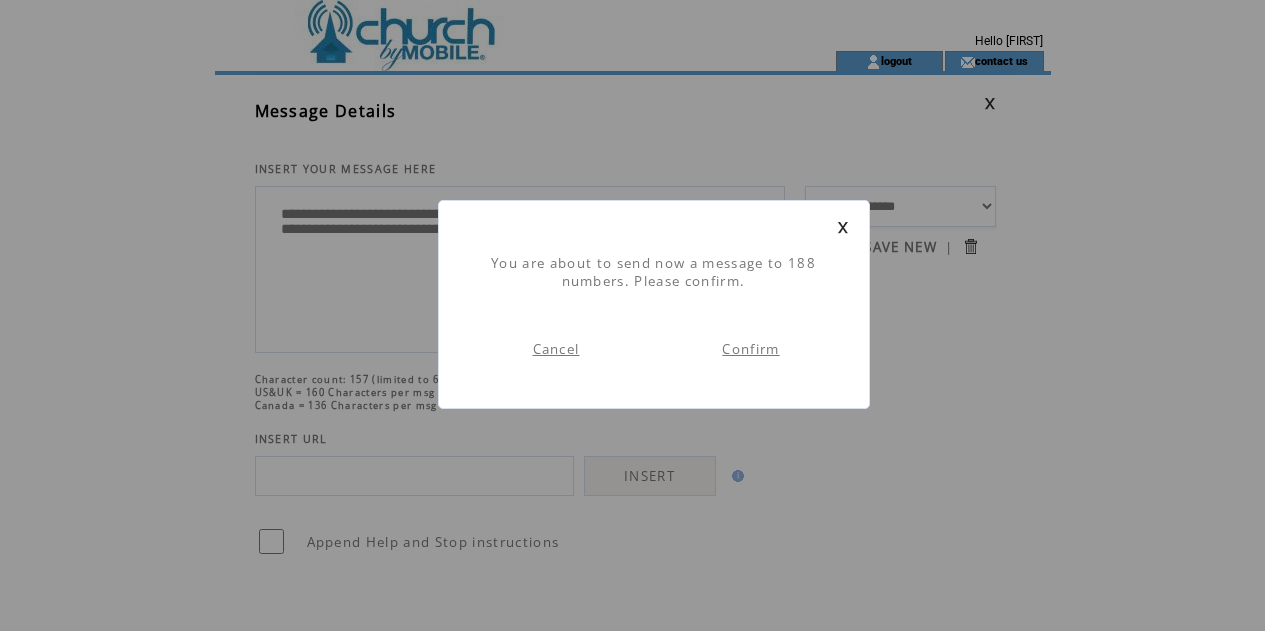 scroll, scrollTop: 1, scrollLeft: 0, axis: vertical 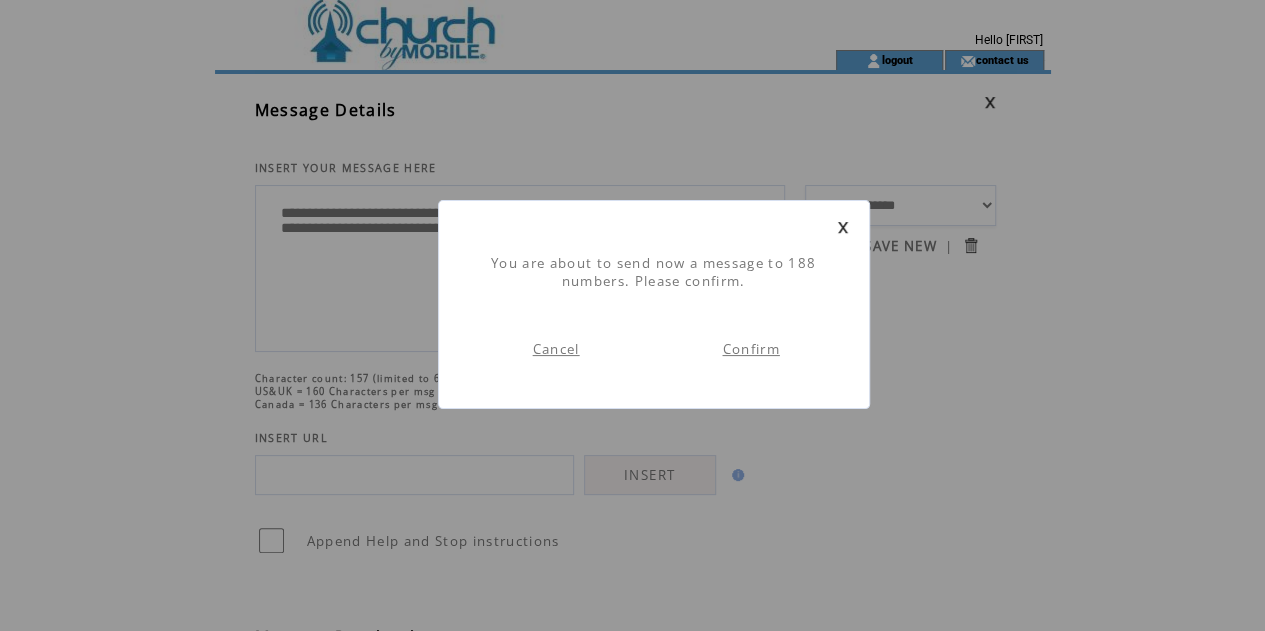 click on "Confirm" at bounding box center (750, 349) 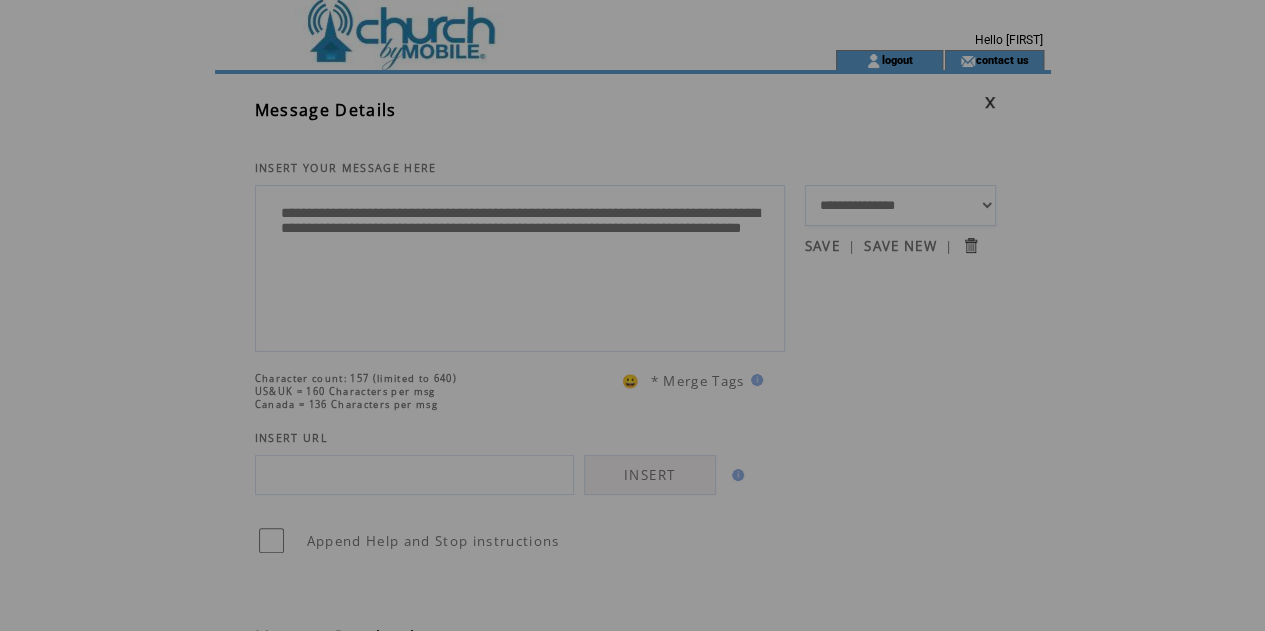 scroll, scrollTop: 0, scrollLeft: 0, axis: both 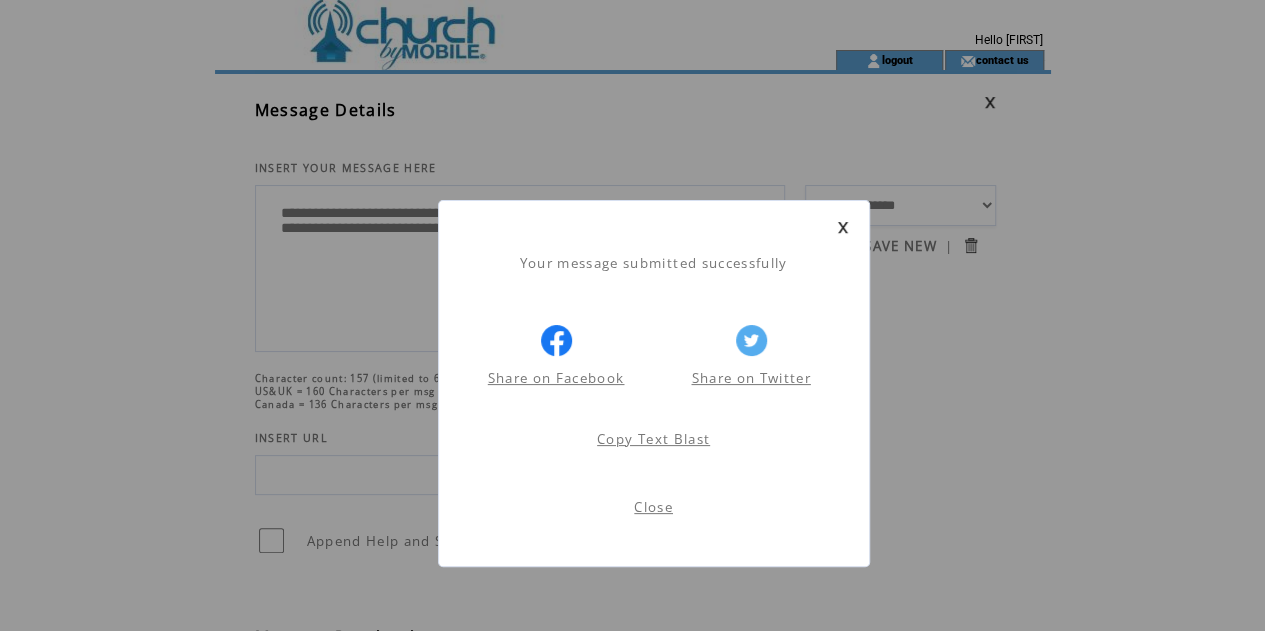 click on "Close" at bounding box center (653, 507) 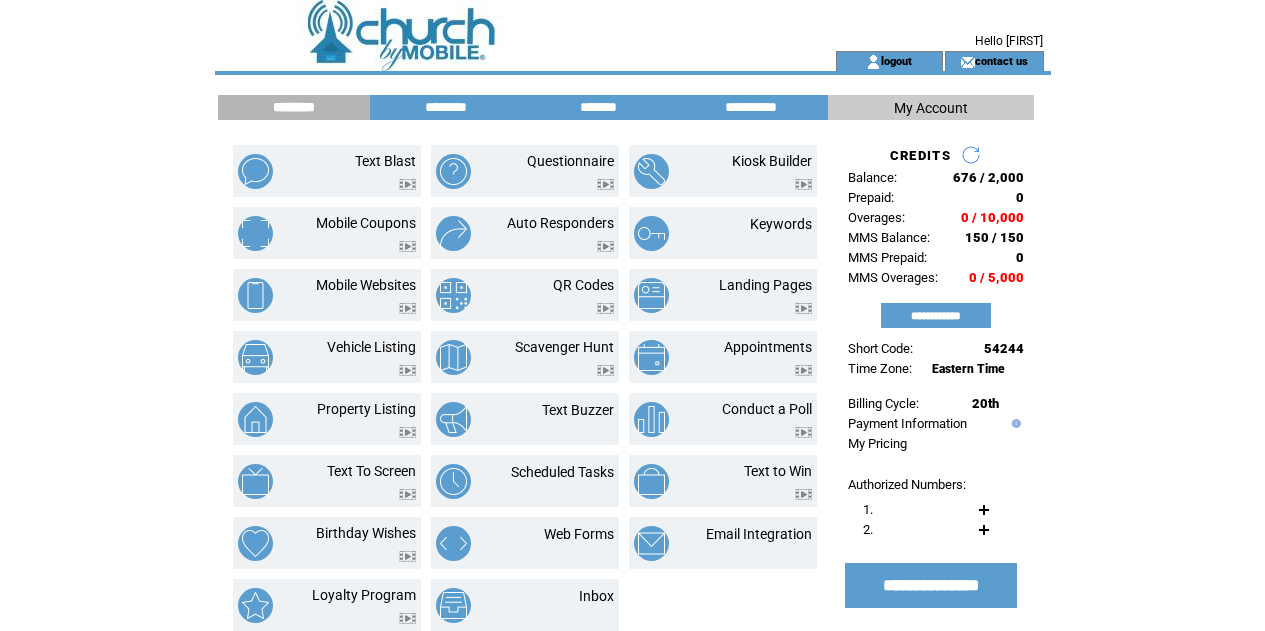 scroll, scrollTop: 0, scrollLeft: 0, axis: both 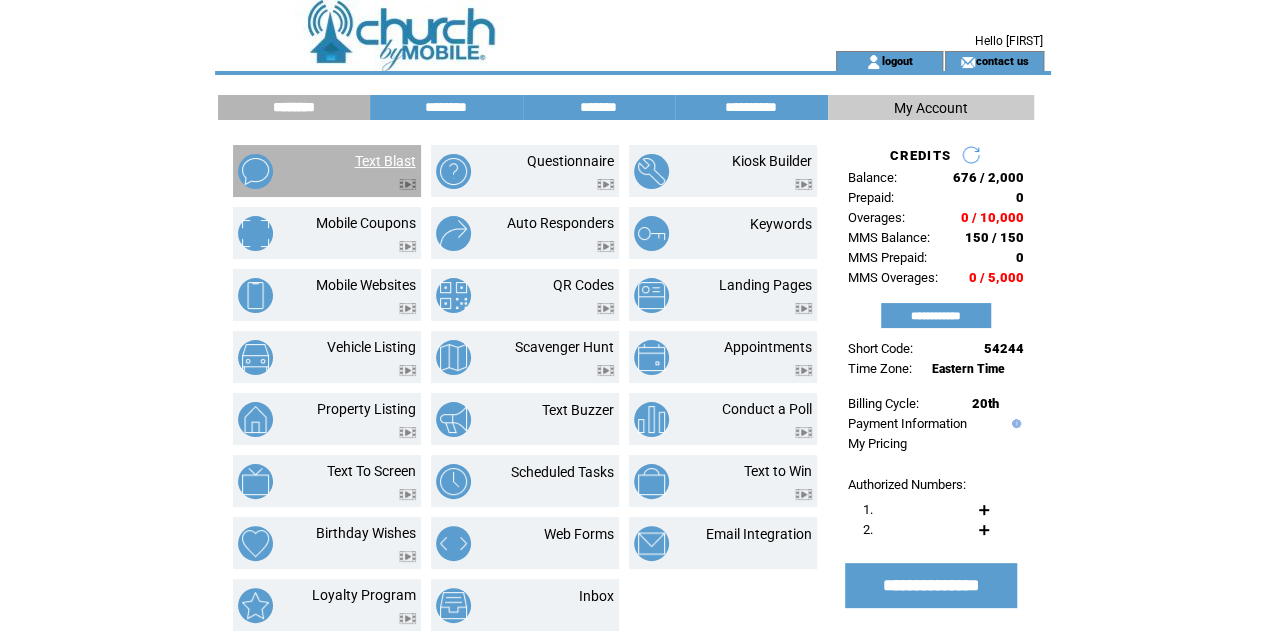 click on "Text Blast" at bounding box center [385, 161] 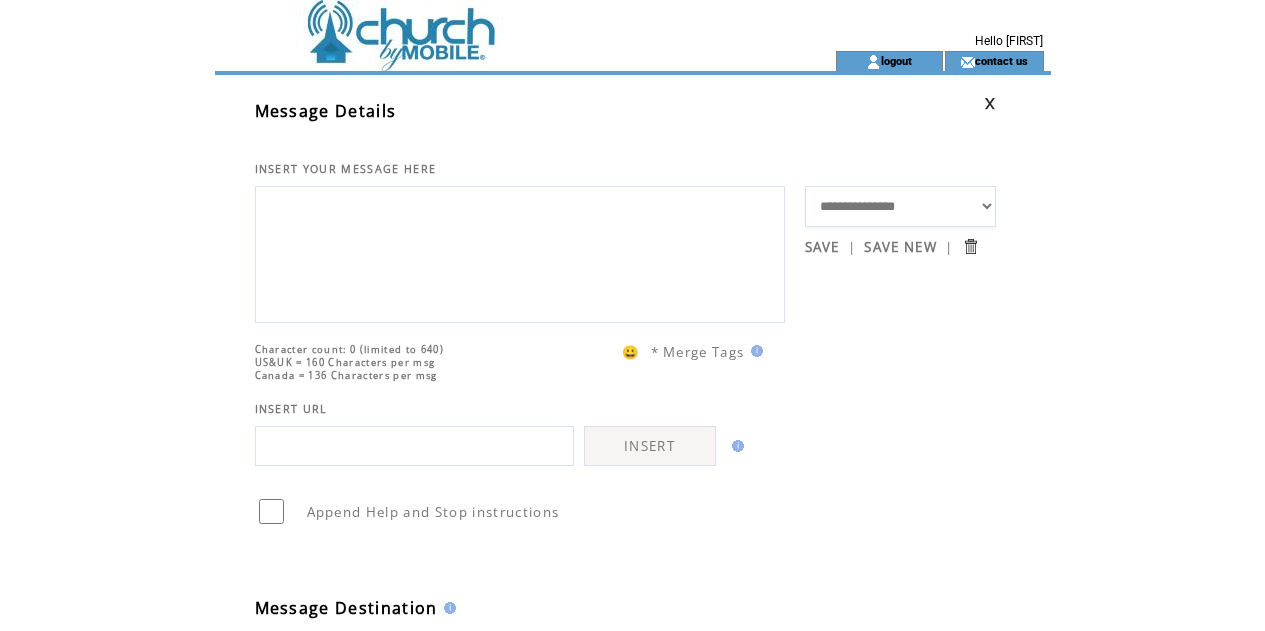 scroll, scrollTop: 0, scrollLeft: 0, axis: both 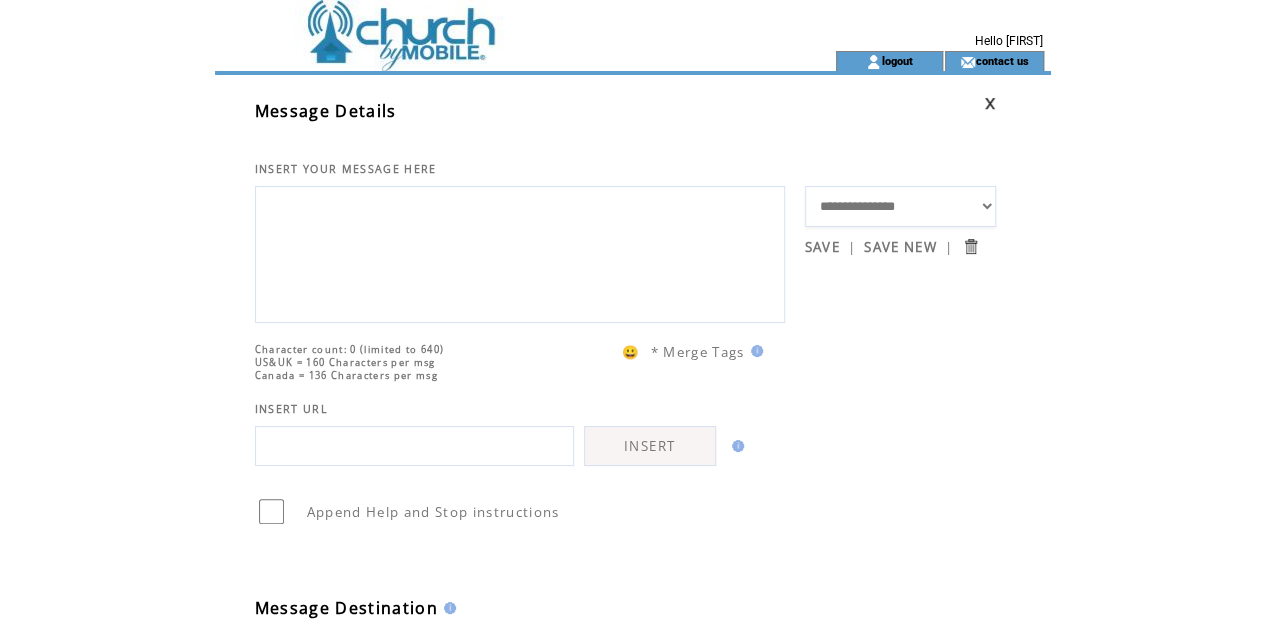 click at bounding box center [520, 252] 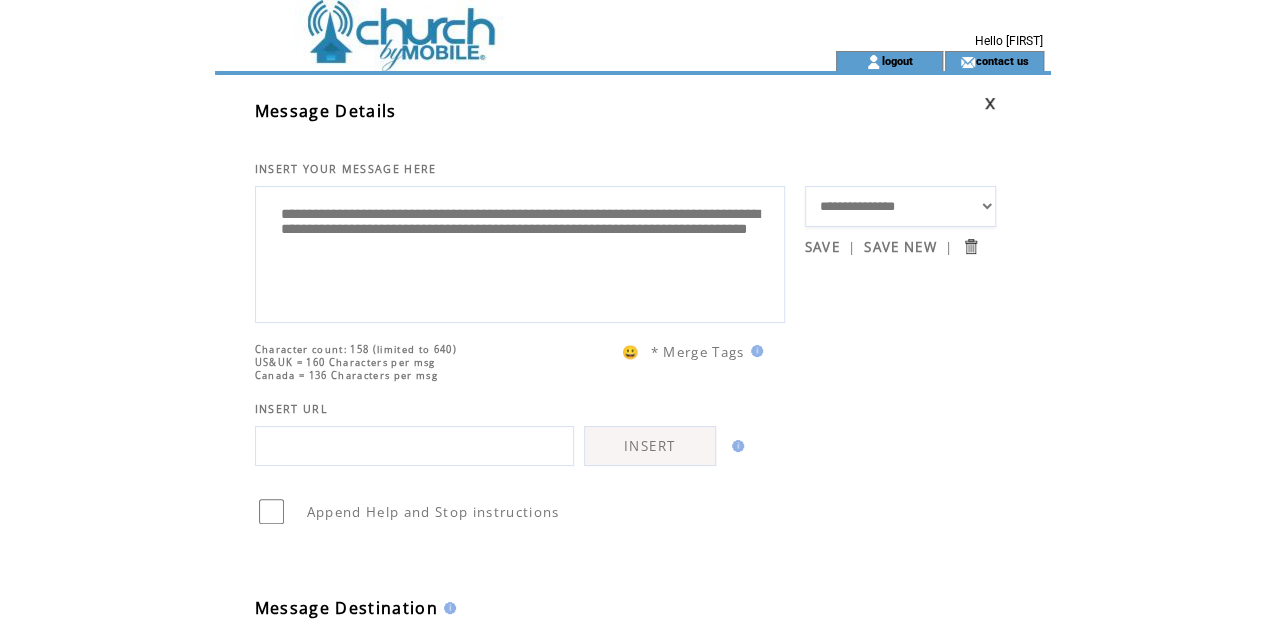 scroll, scrollTop: 352, scrollLeft: 0, axis: vertical 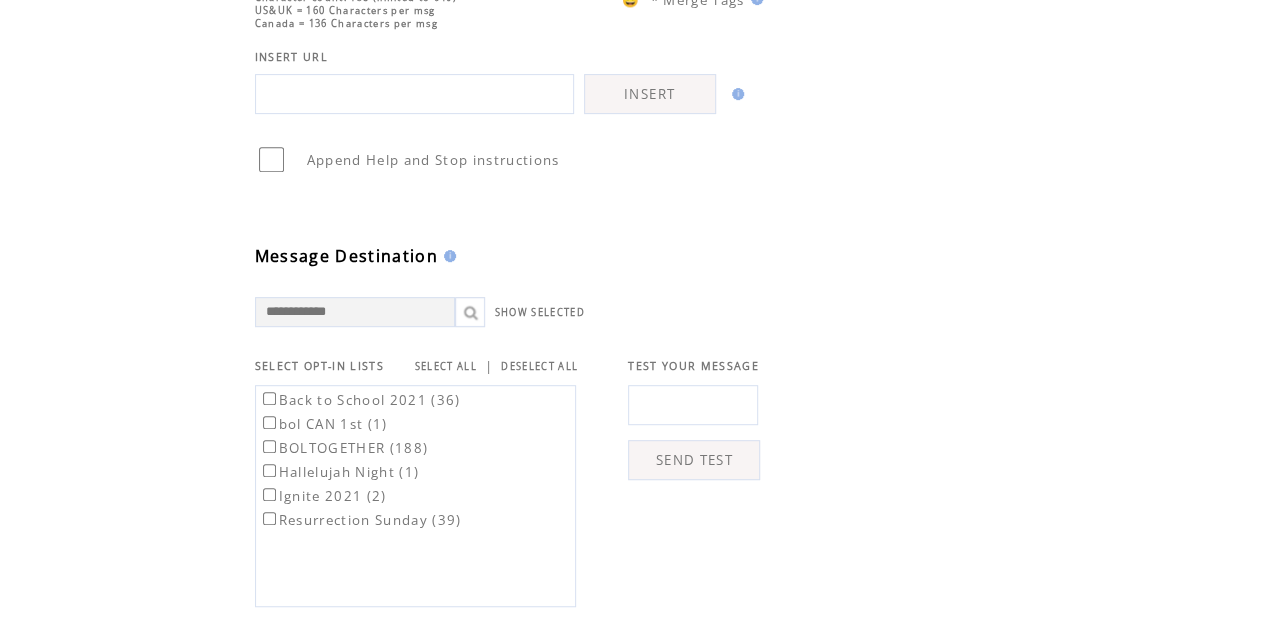 type on "**********" 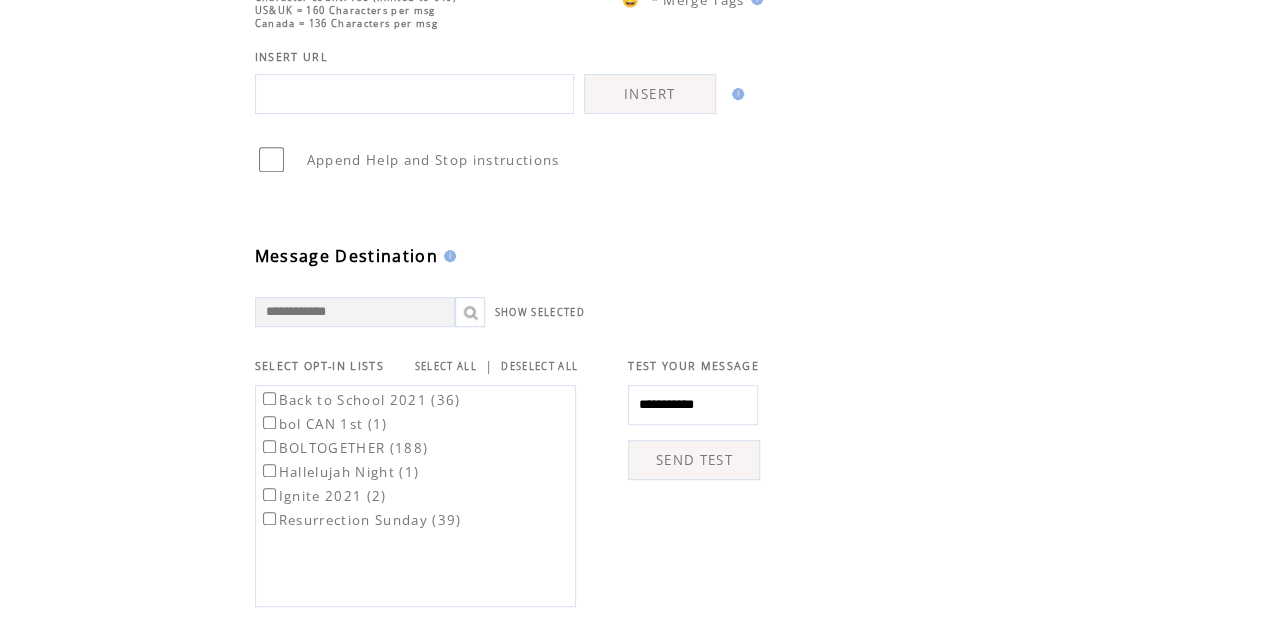 click on "SEND TEST" at bounding box center [694, 460] 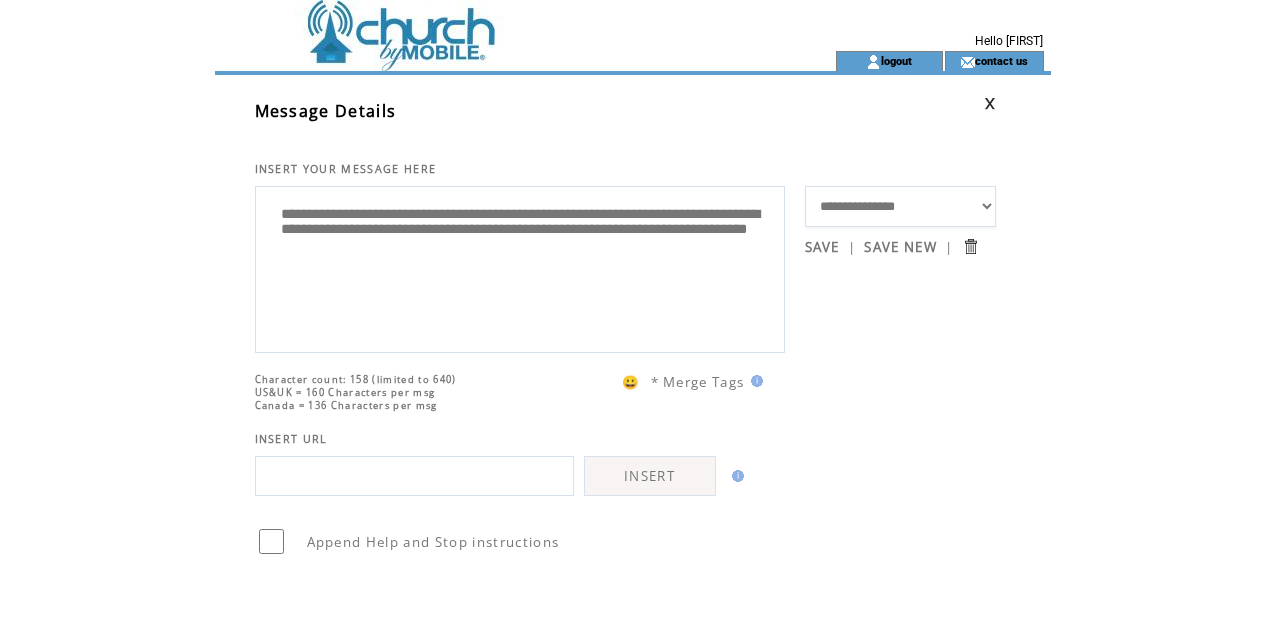 scroll, scrollTop: 0, scrollLeft: 0, axis: both 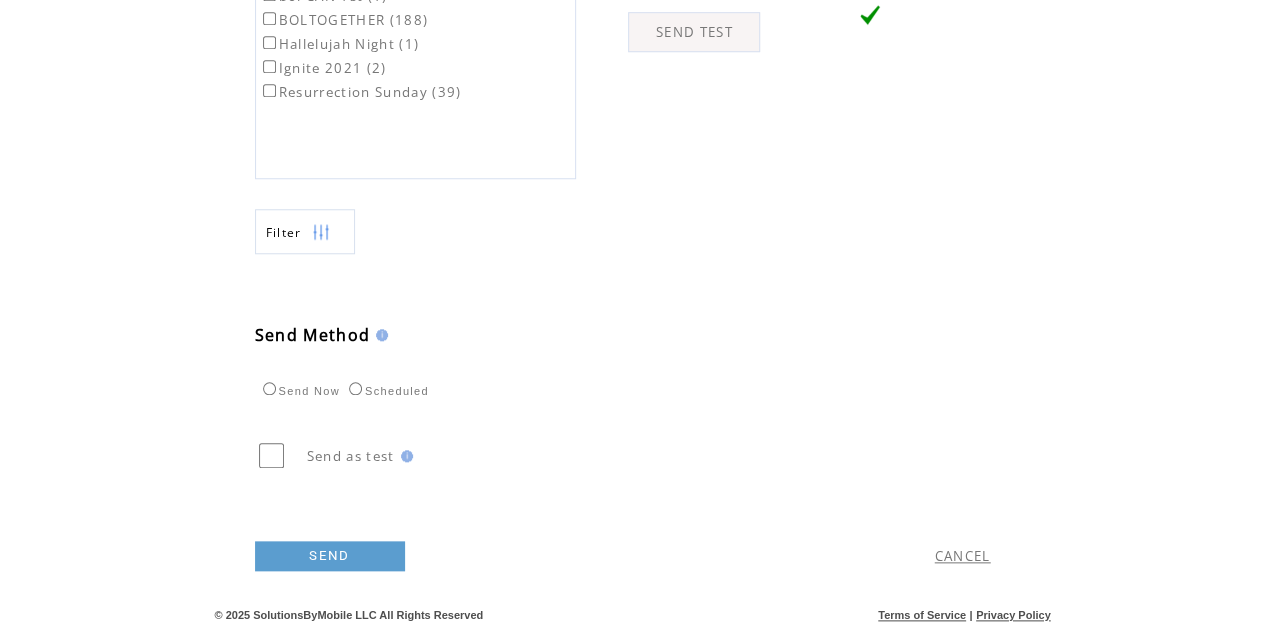click on "SEND" at bounding box center (330, 556) 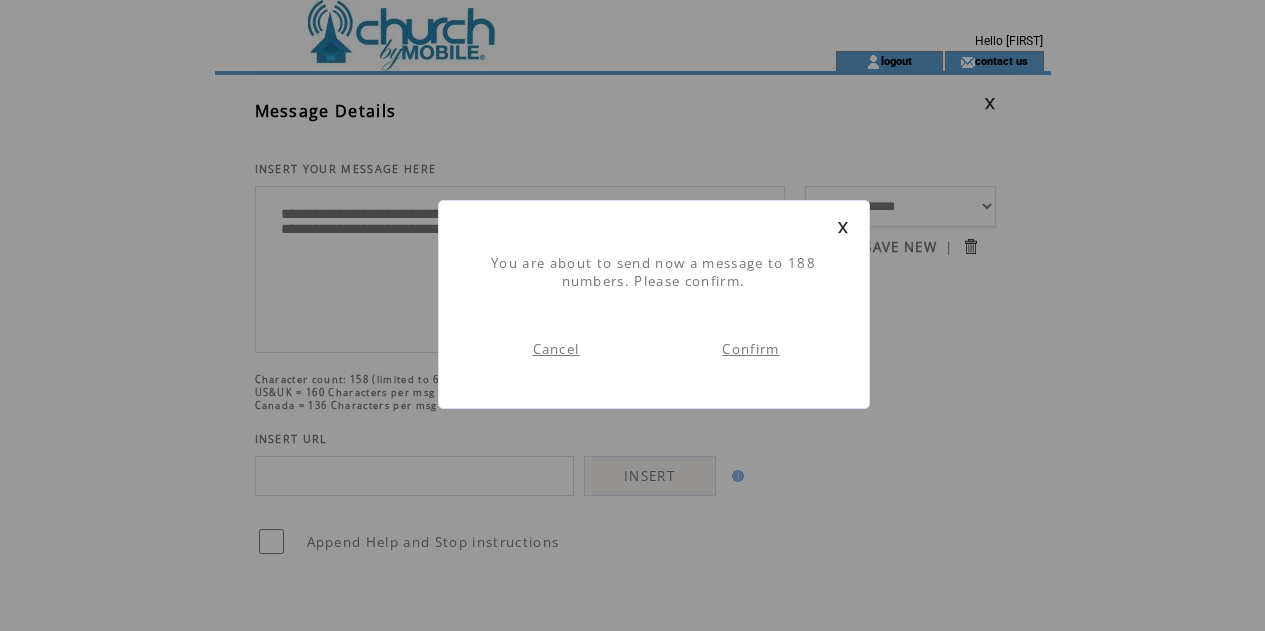 scroll, scrollTop: 1, scrollLeft: 0, axis: vertical 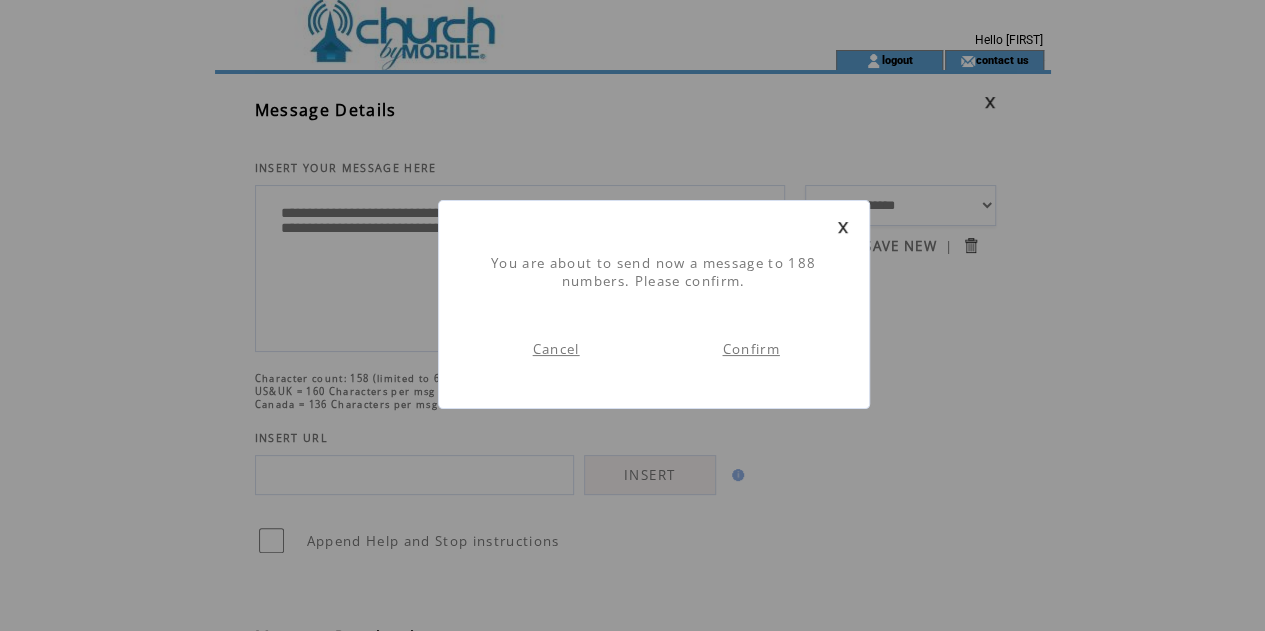 click on "Confirm" at bounding box center (750, 349) 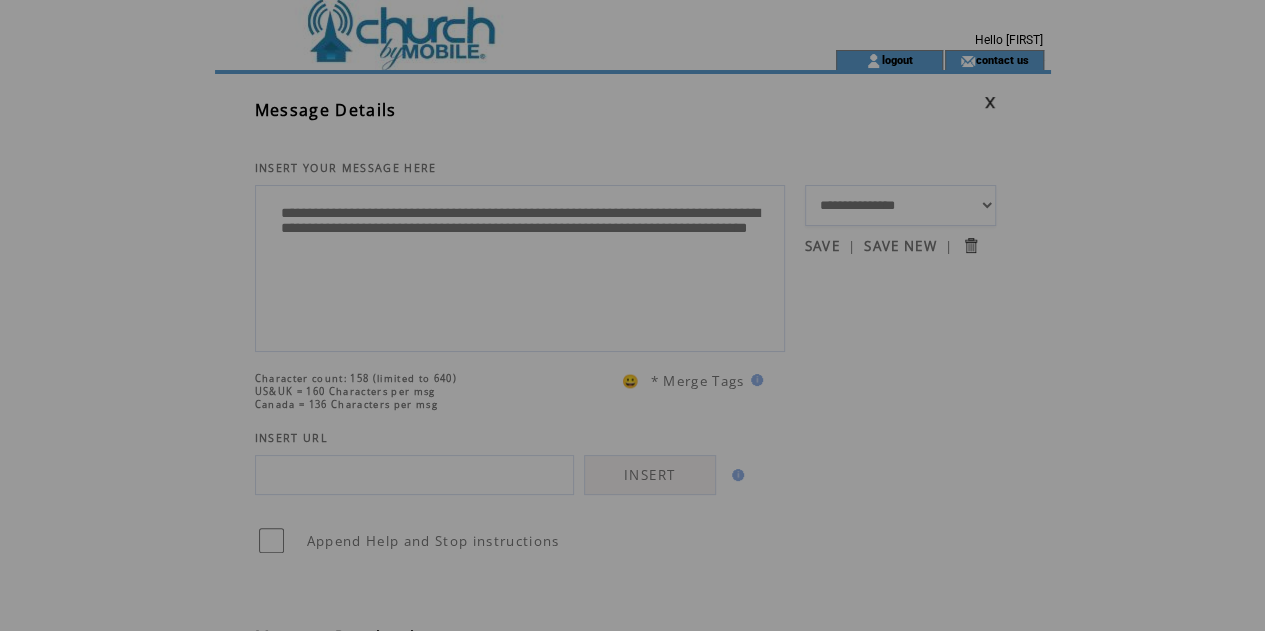 scroll, scrollTop: 0, scrollLeft: 0, axis: both 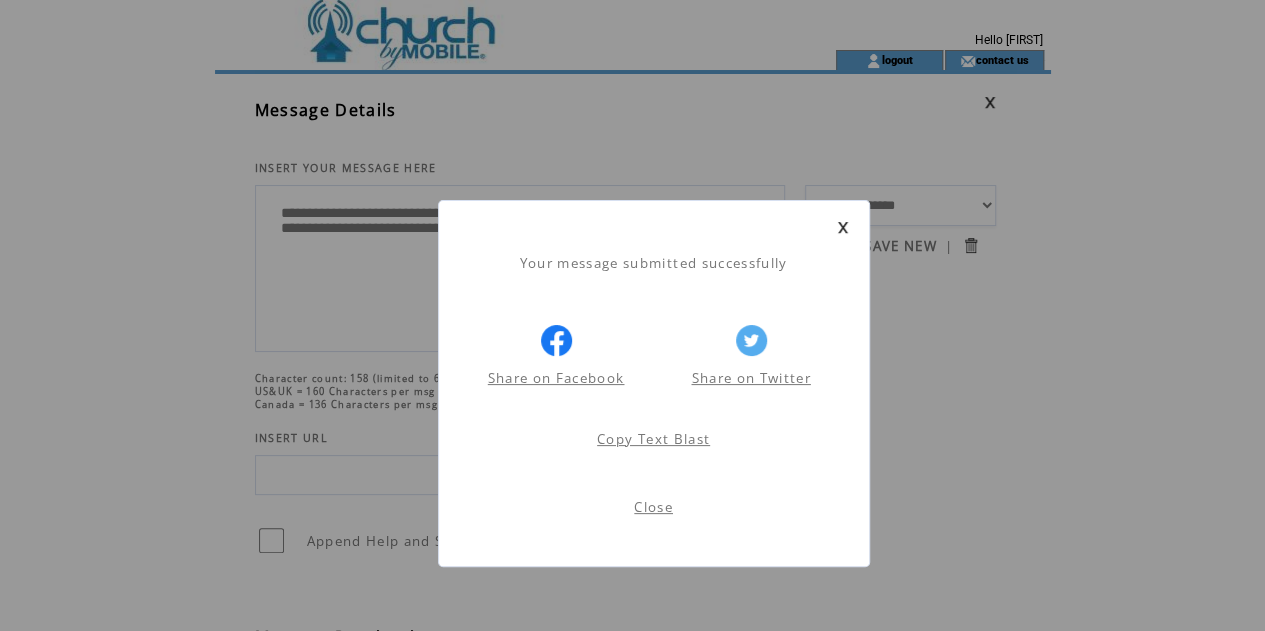 click on "Close" at bounding box center [653, 507] 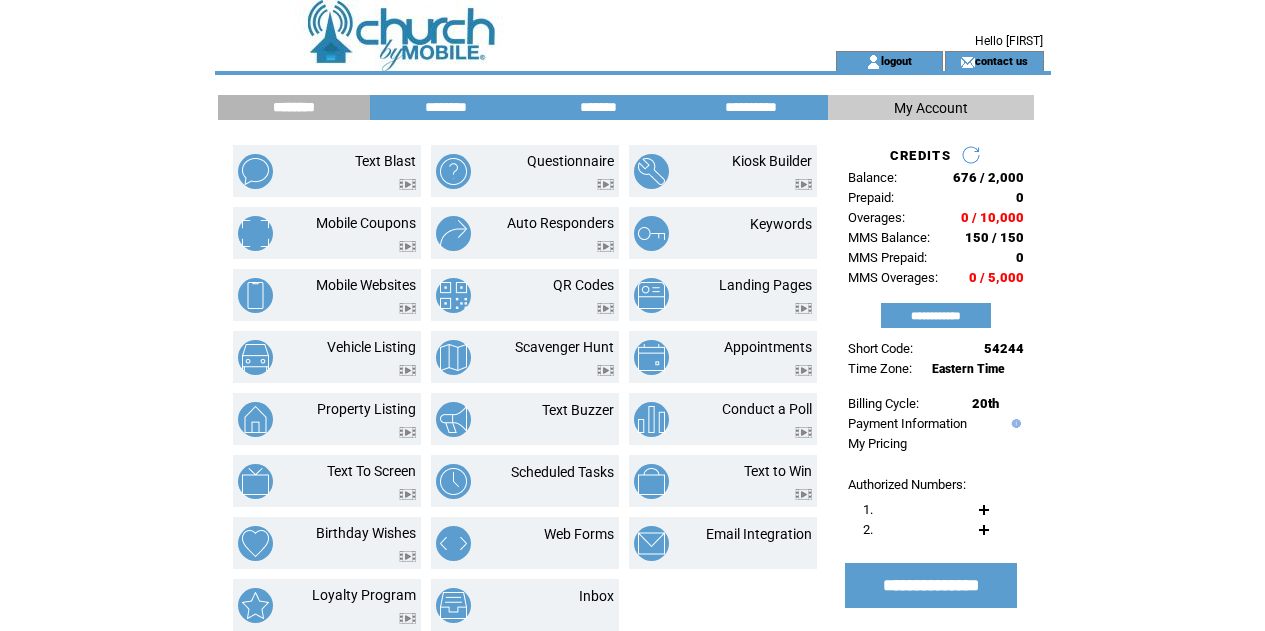 scroll, scrollTop: 0, scrollLeft: 0, axis: both 